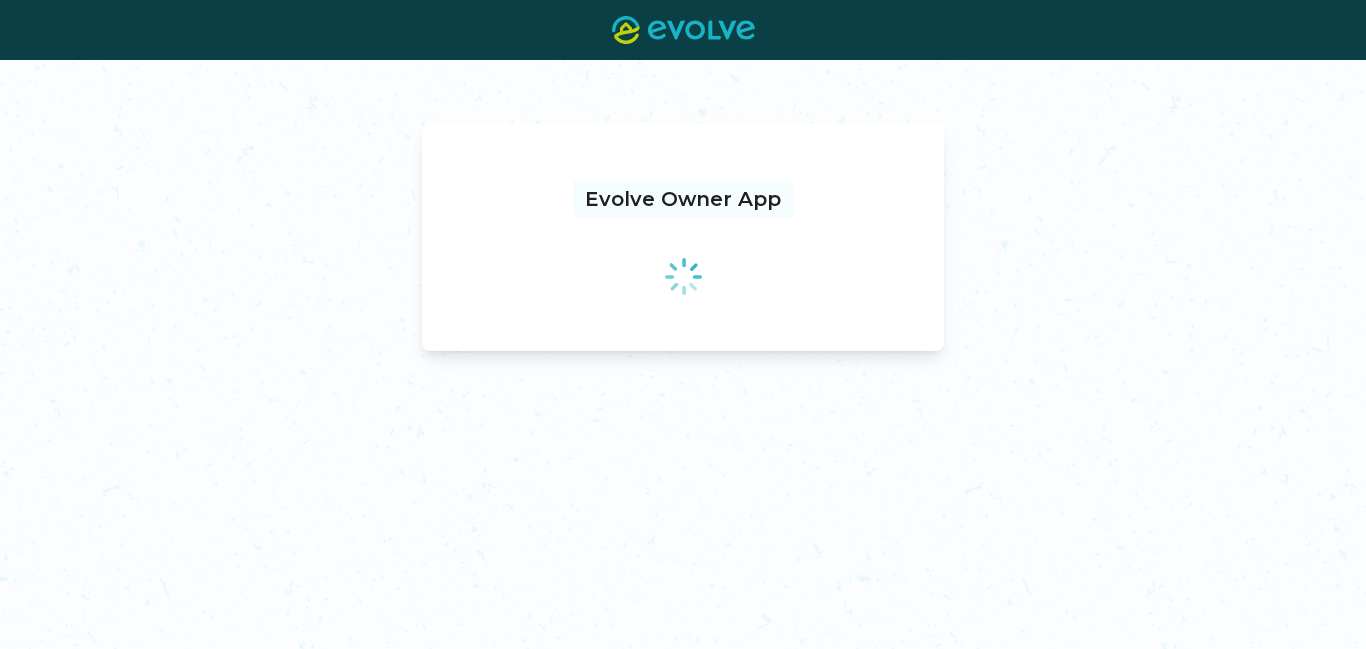 scroll, scrollTop: 0, scrollLeft: 0, axis: both 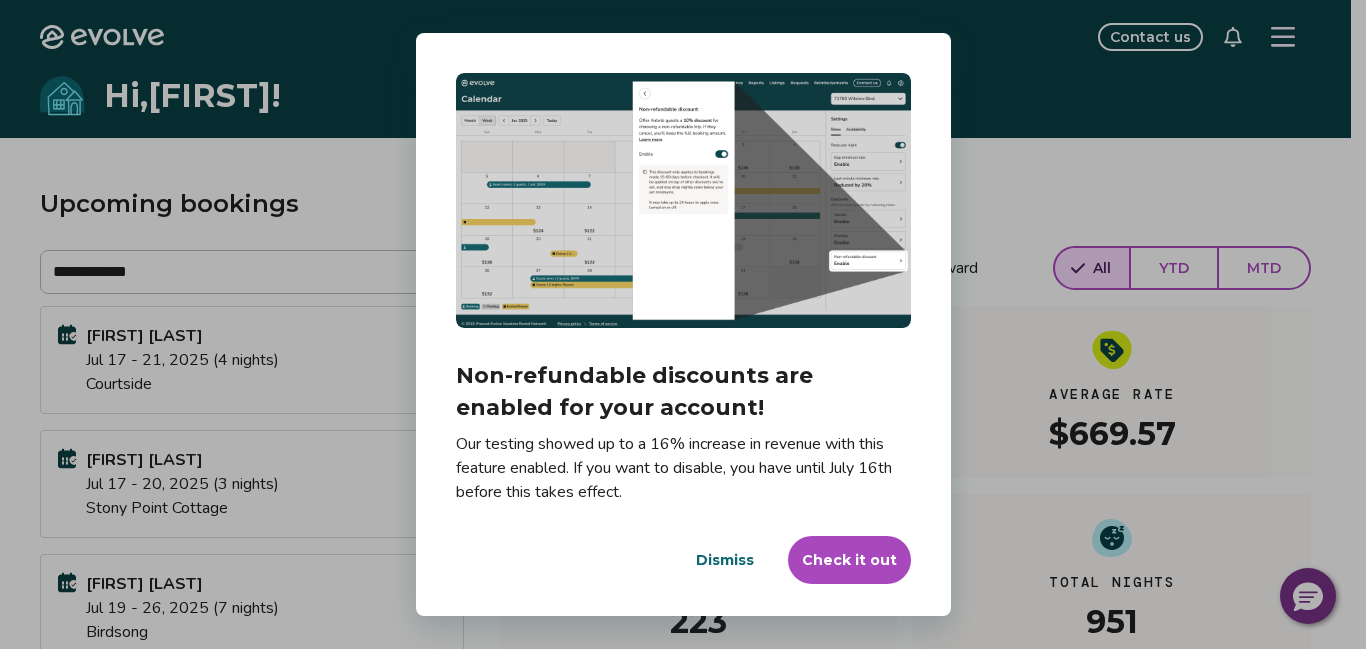 click on "Dismiss" at bounding box center (725, 560) 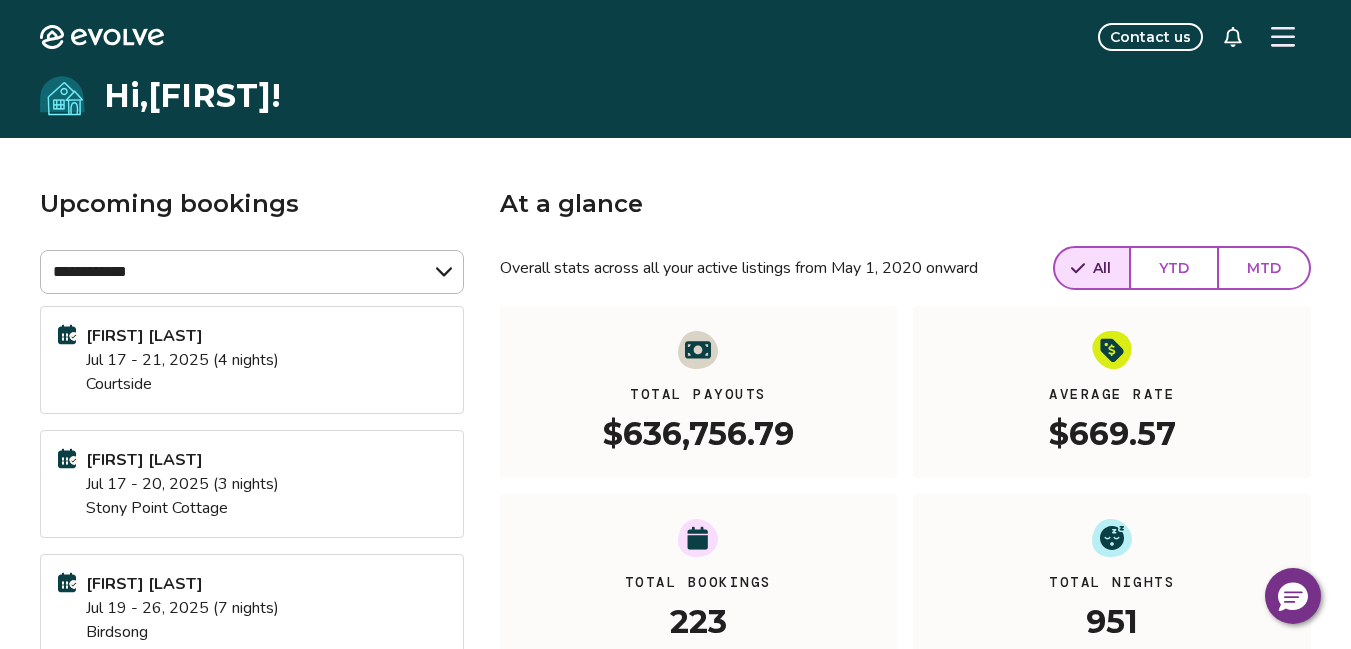 click on "YTD" at bounding box center [1174, 268] 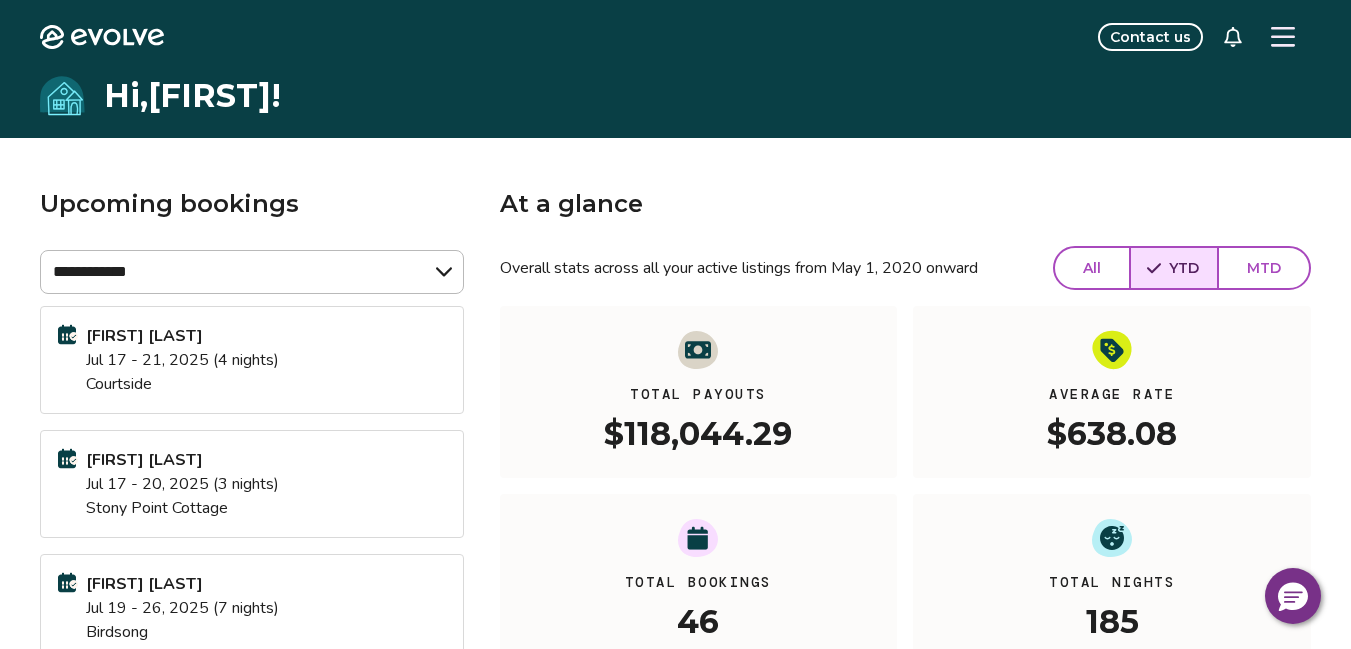 click 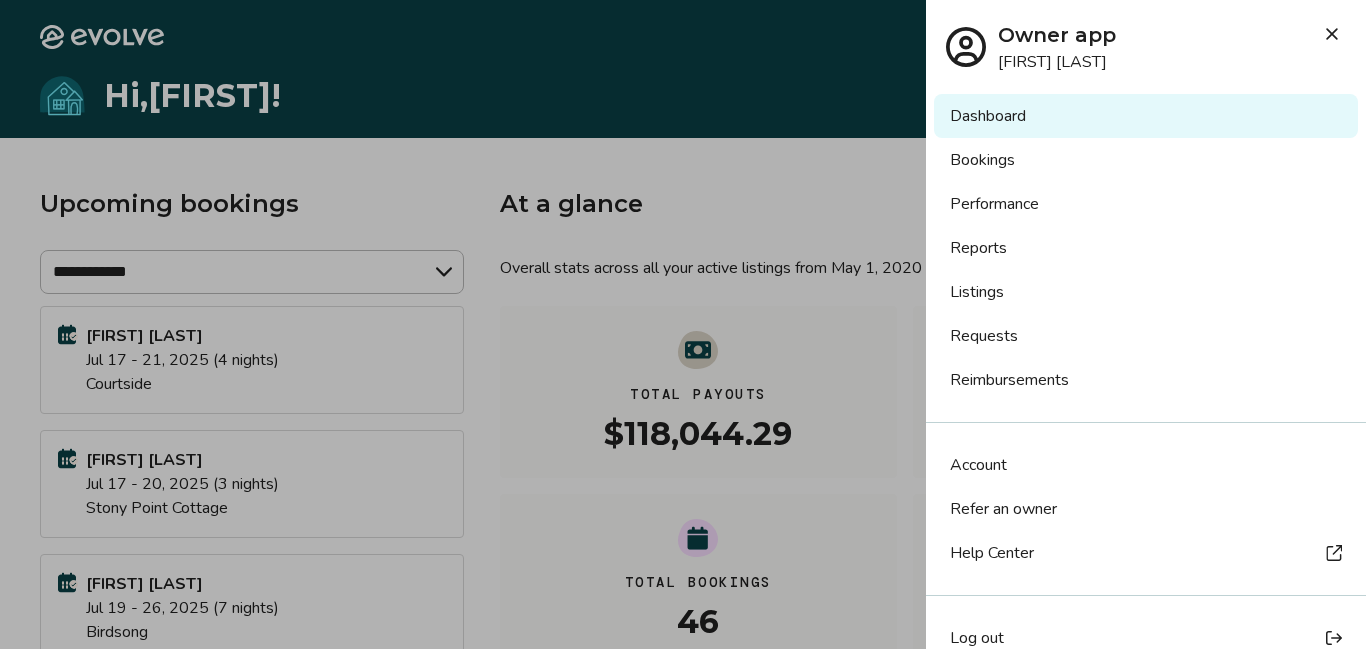 click on "Listings" at bounding box center (1146, 292) 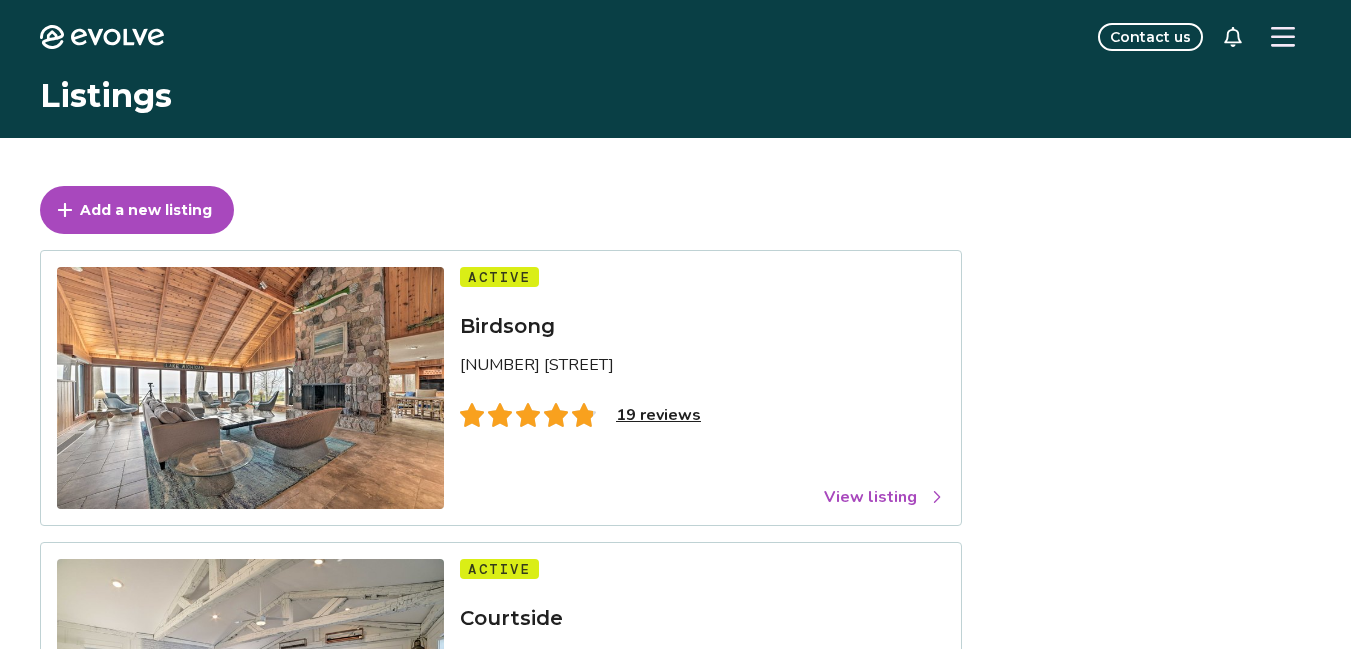 scroll, scrollTop: 0, scrollLeft: 0, axis: both 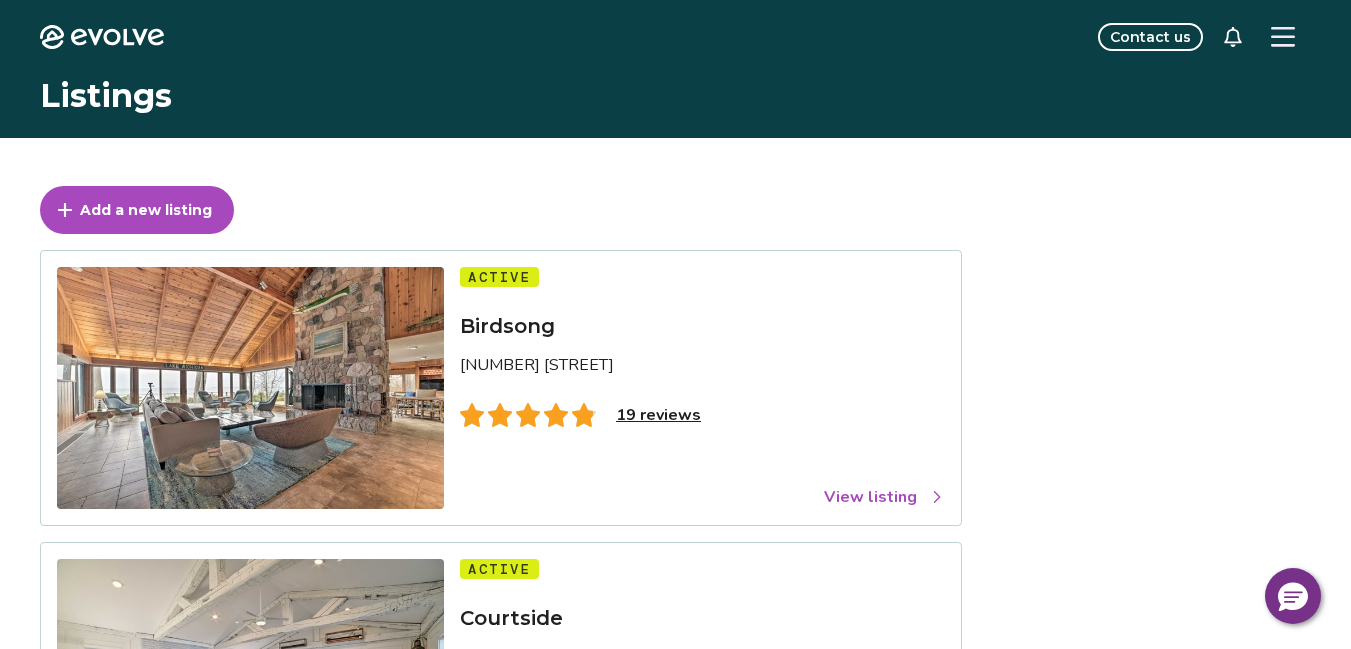 click on "19 reviews" at bounding box center [658, 415] 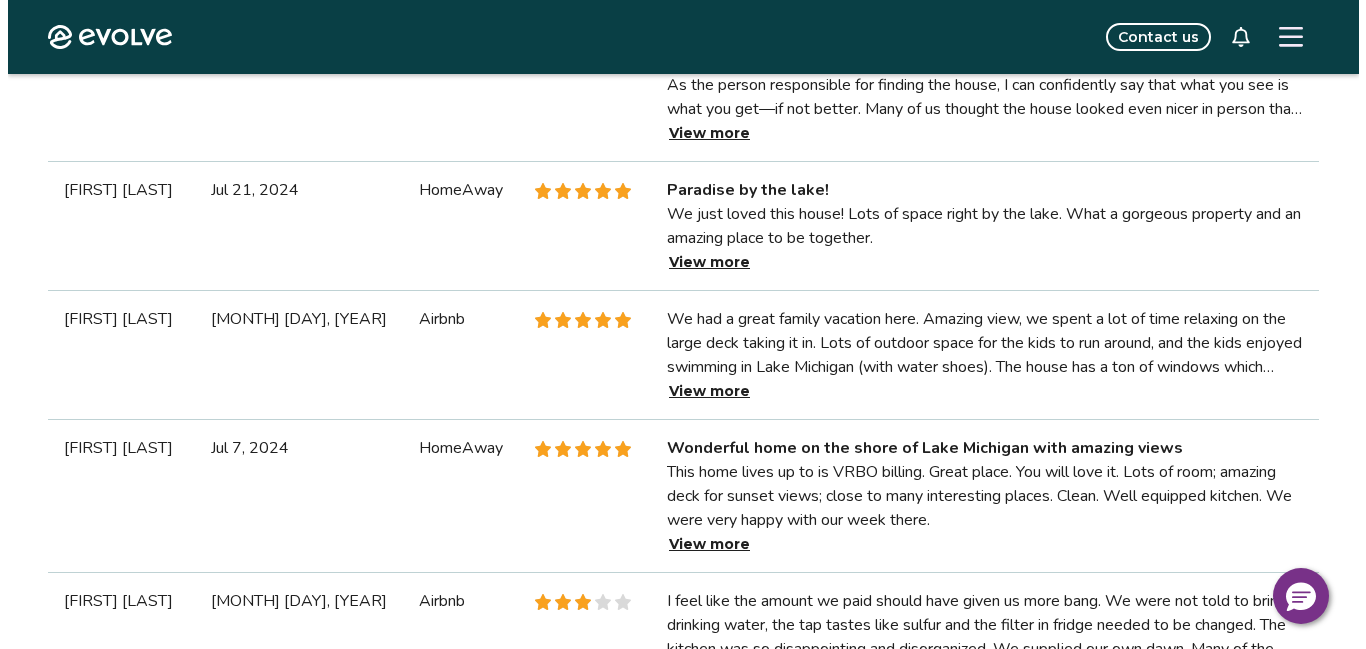 scroll, scrollTop: 80, scrollLeft: 0, axis: vertical 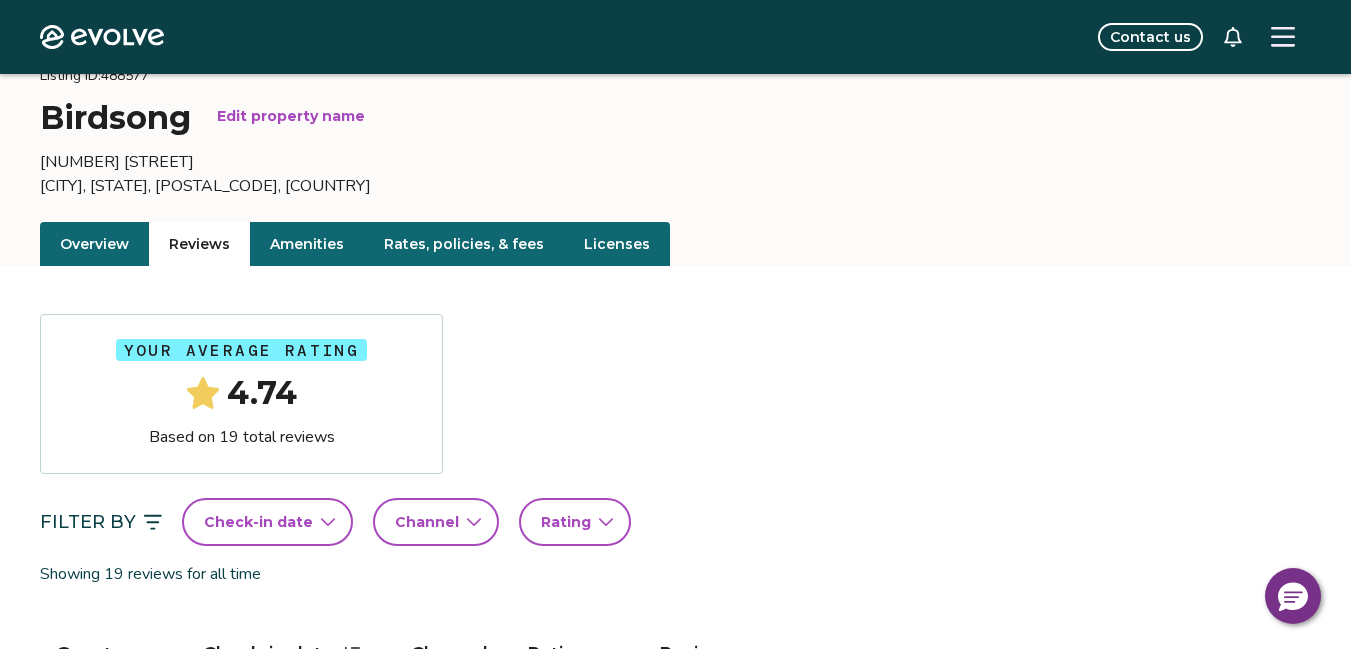 click 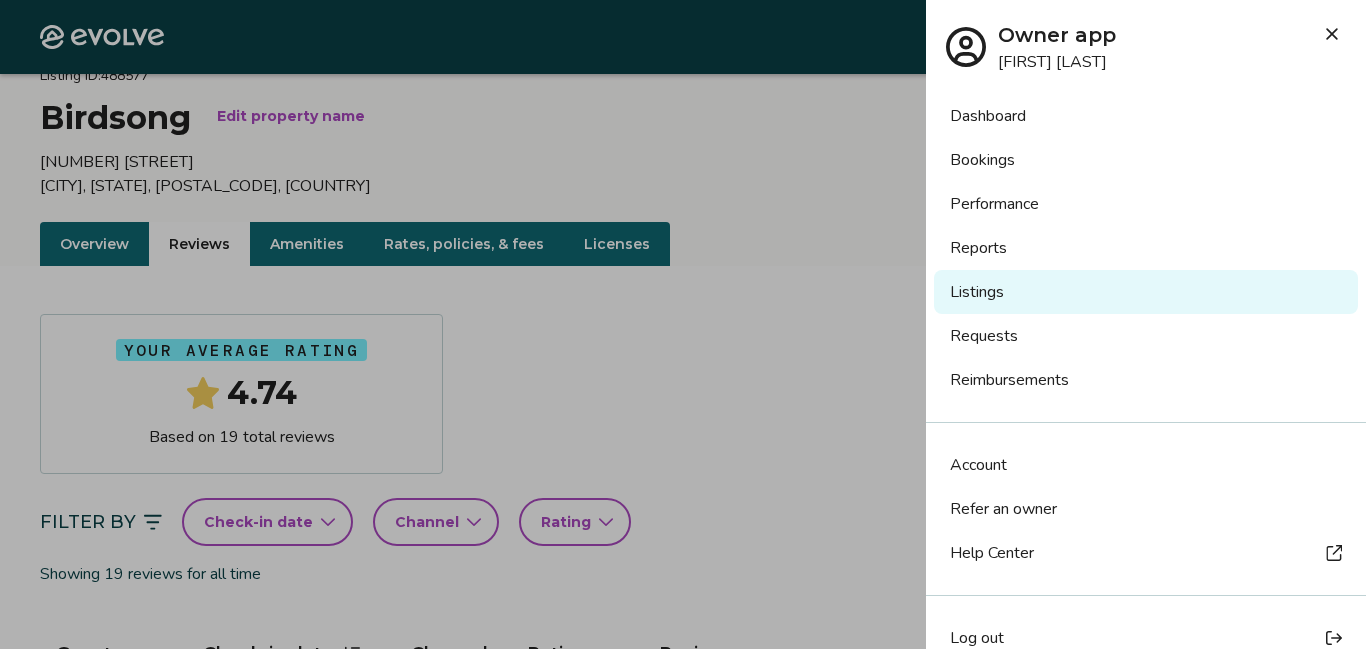 click on "Account" at bounding box center [1146, 465] 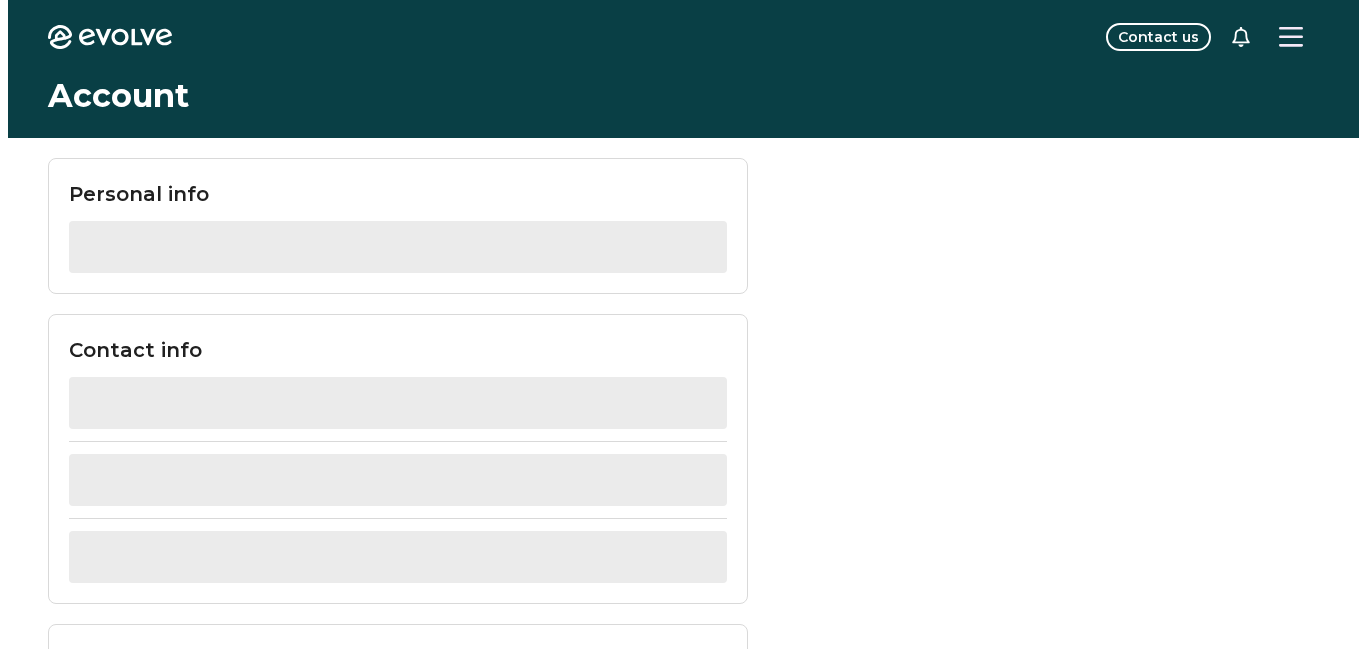 scroll, scrollTop: 802, scrollLeft: 0, axis: vertical 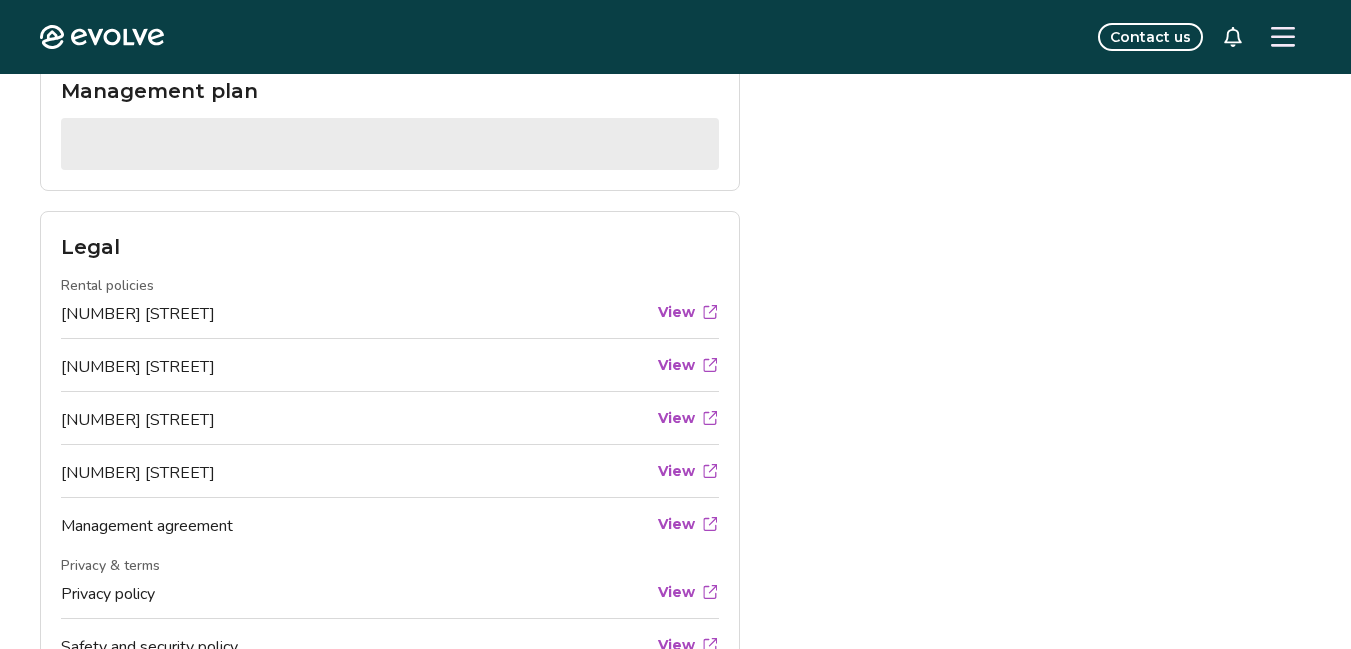 click 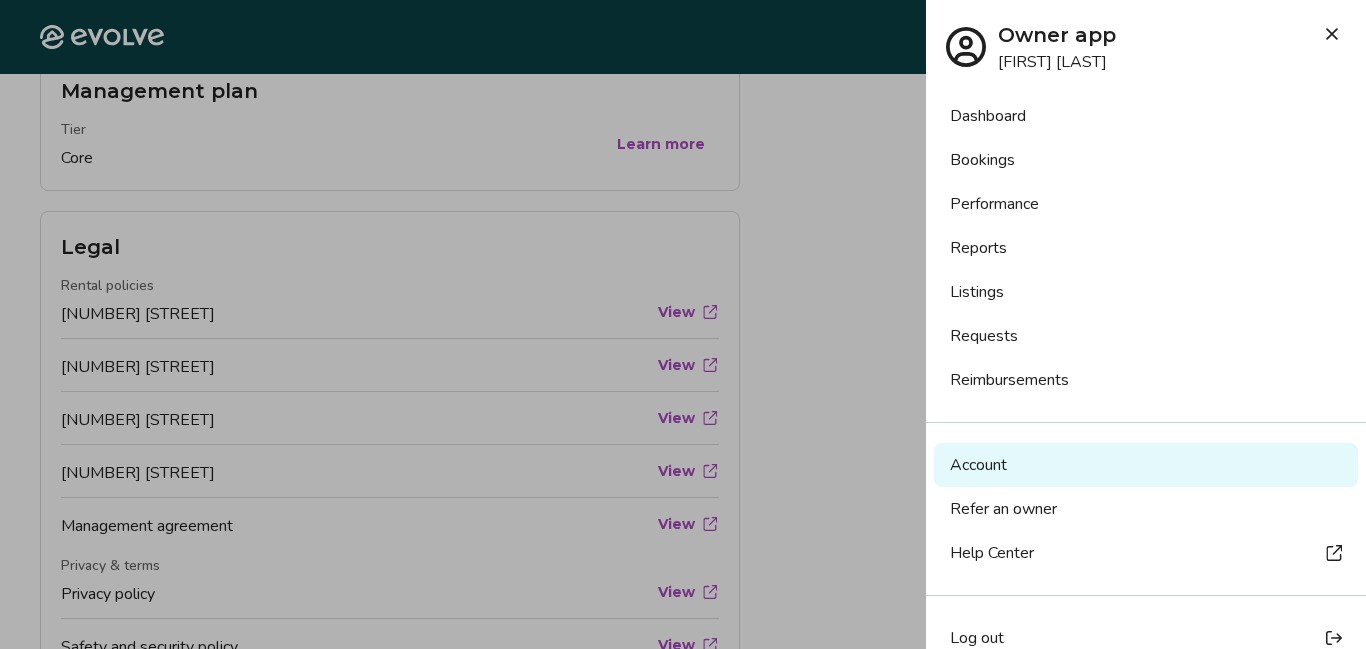 type 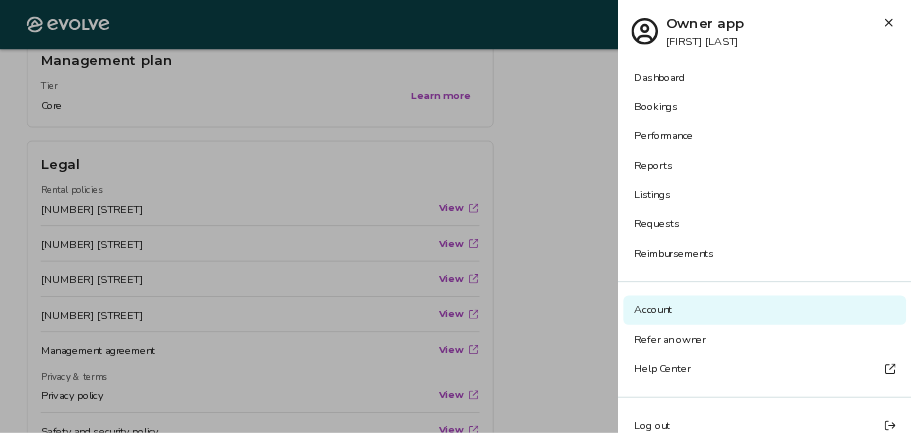 scroll, scrollTop: 801, scrollLeft: 0, axis: vertical 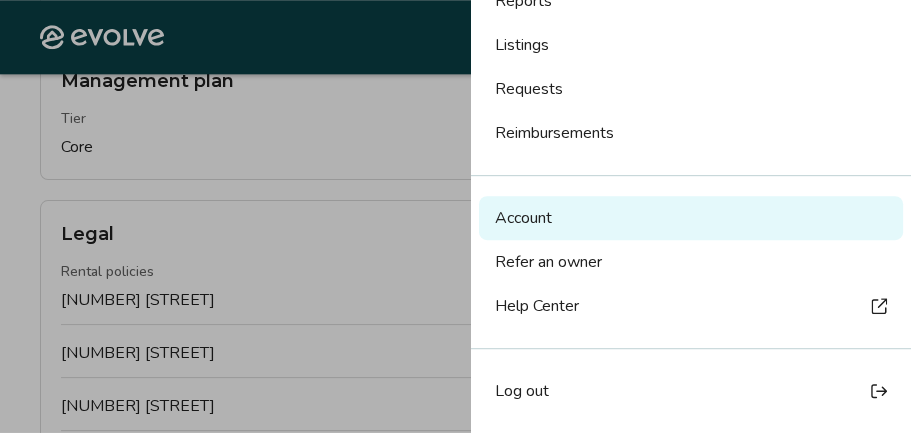 click on "Log out" at bounding box center [522, 391] 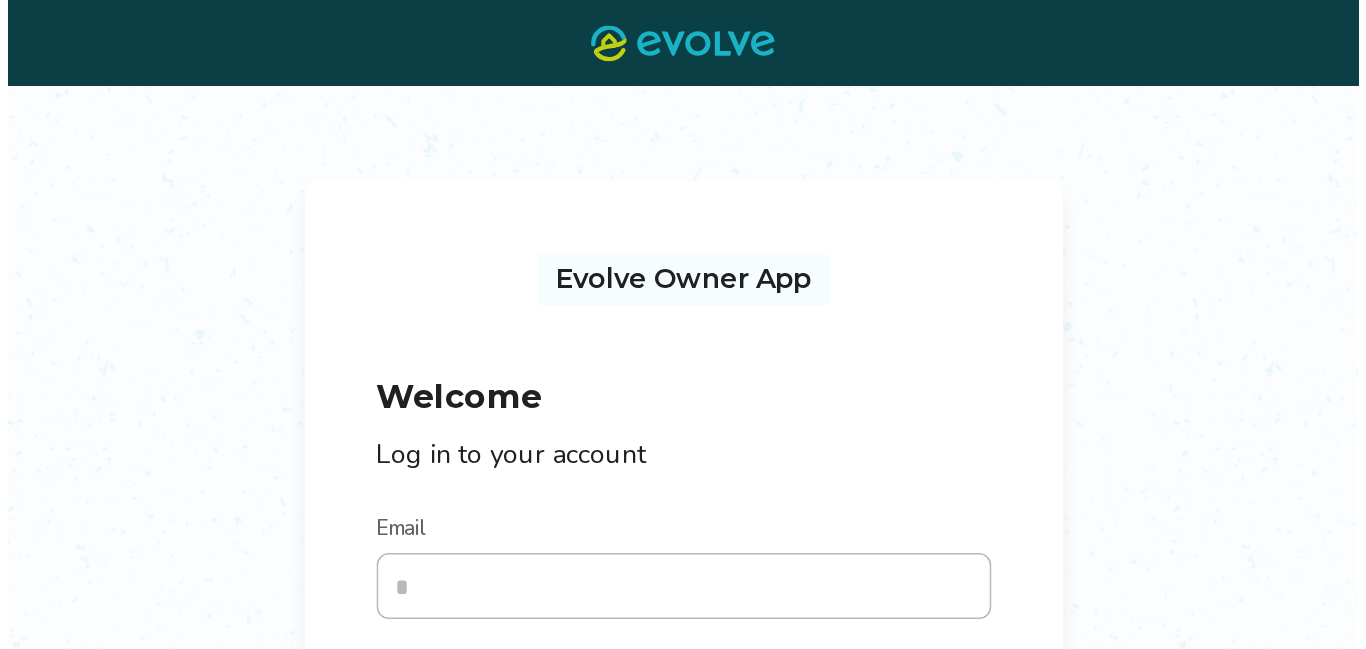scroll, scrollTop: 0, scrollLeft: 0, axis: both 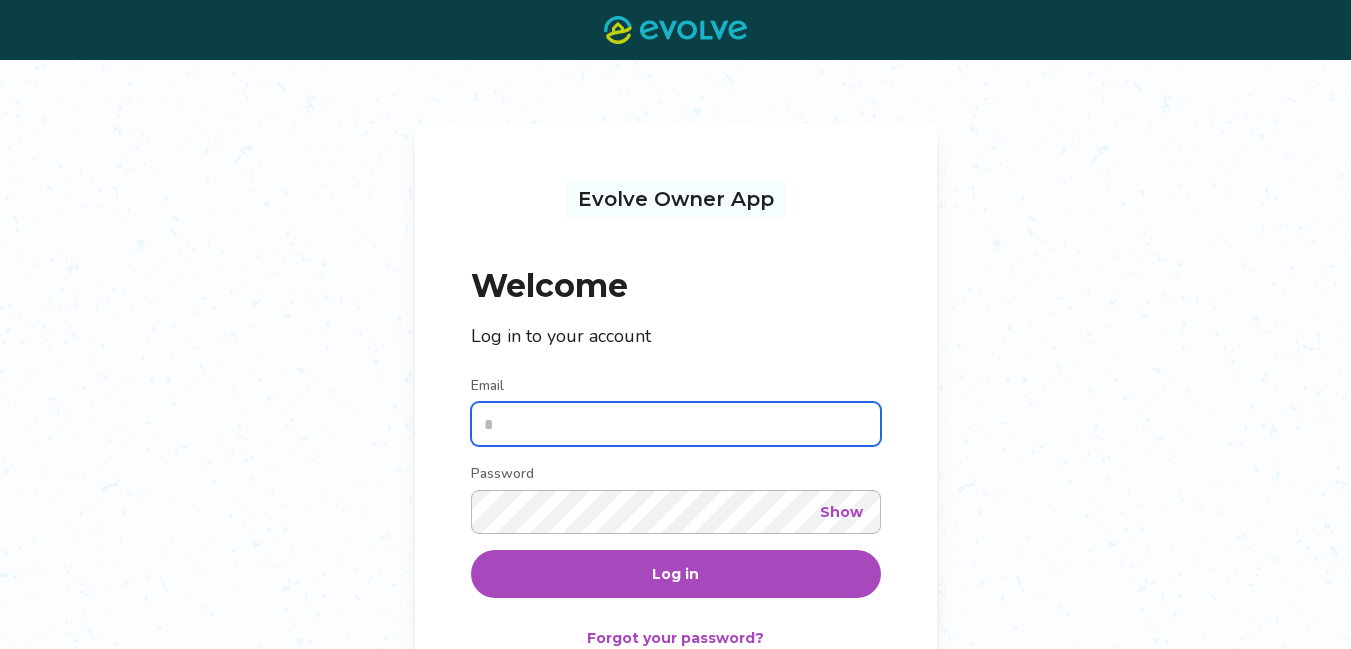 type on "**********" 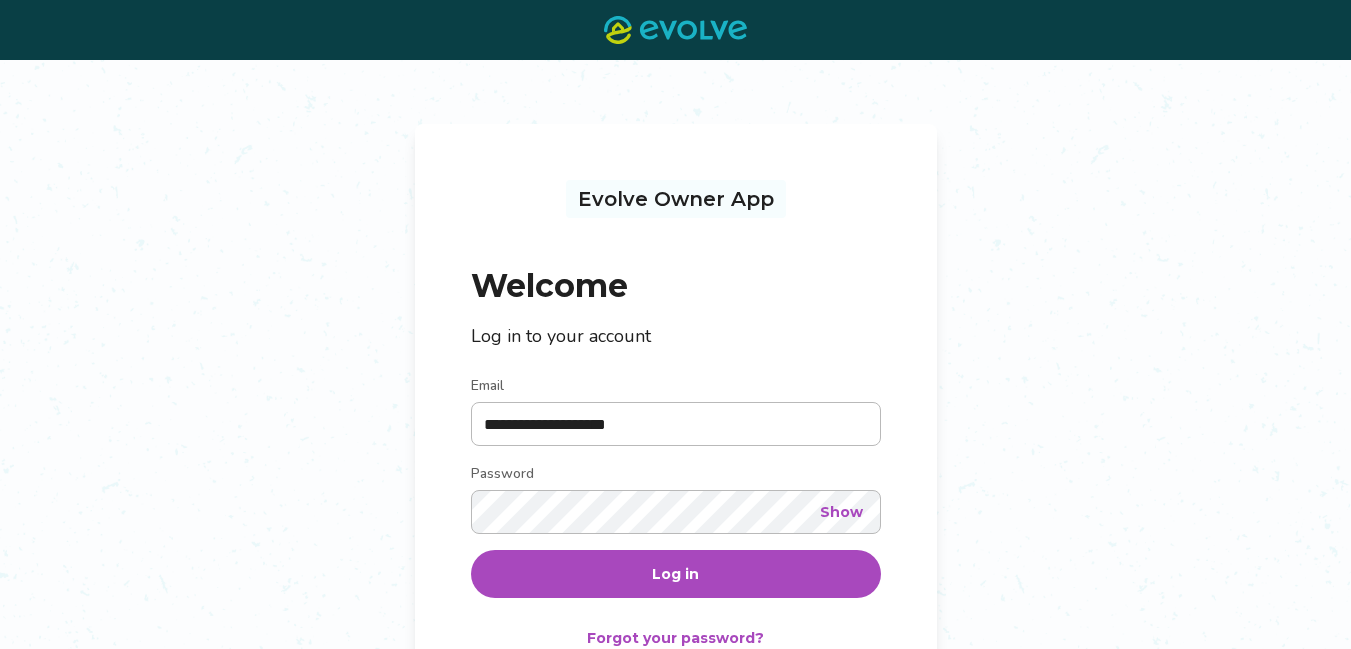 click on "Log in" at bounding box center [676, 574] 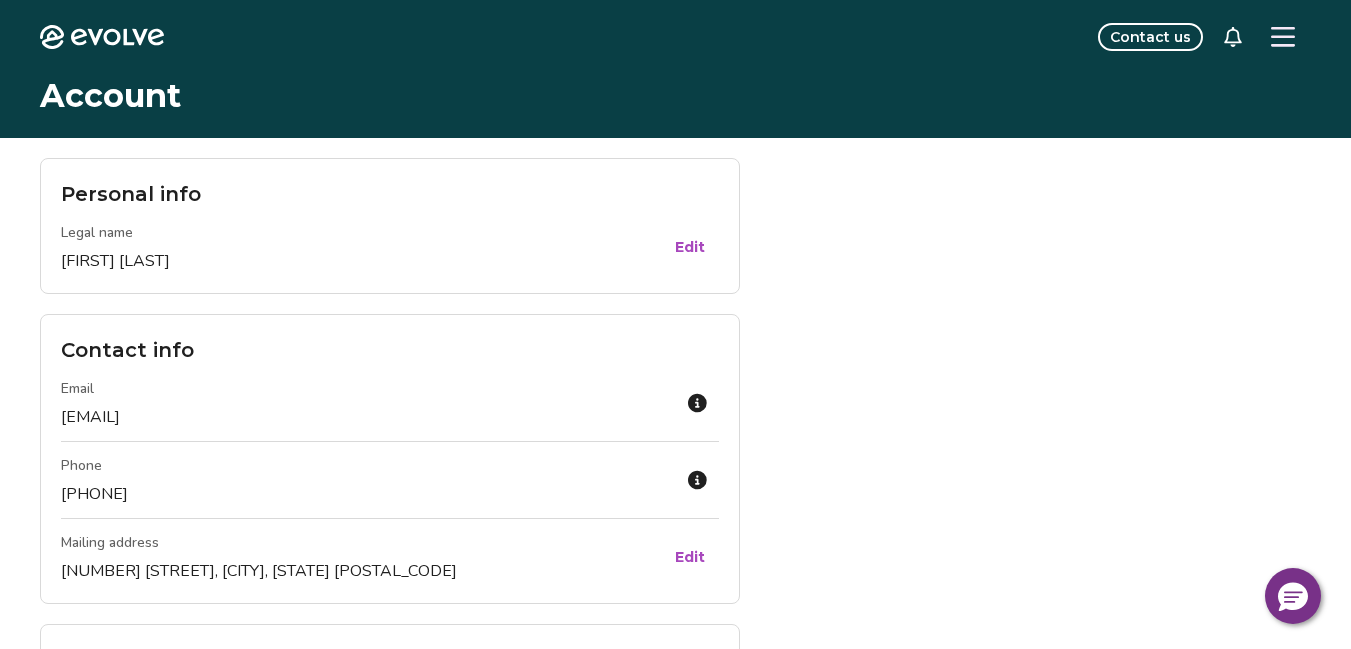 click at bounding box center [1283, 37] 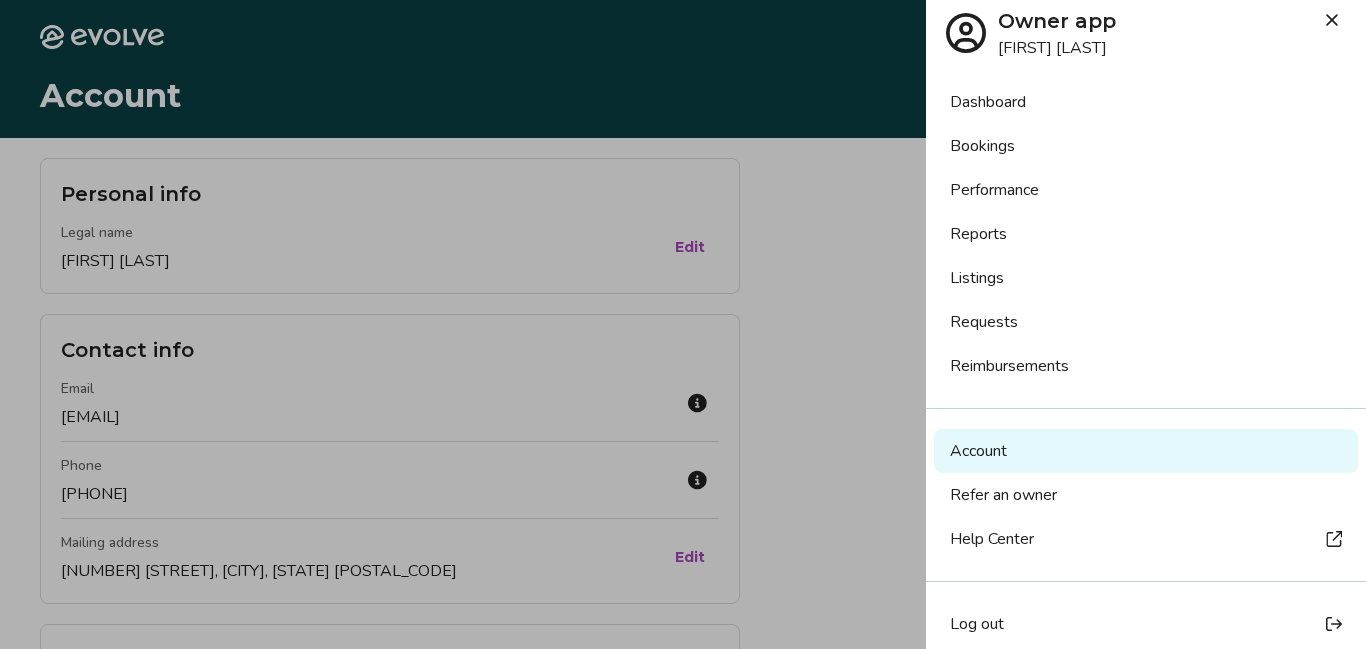 scroll, scrollTop: 31, scrollLeft: 0, axis: vertical 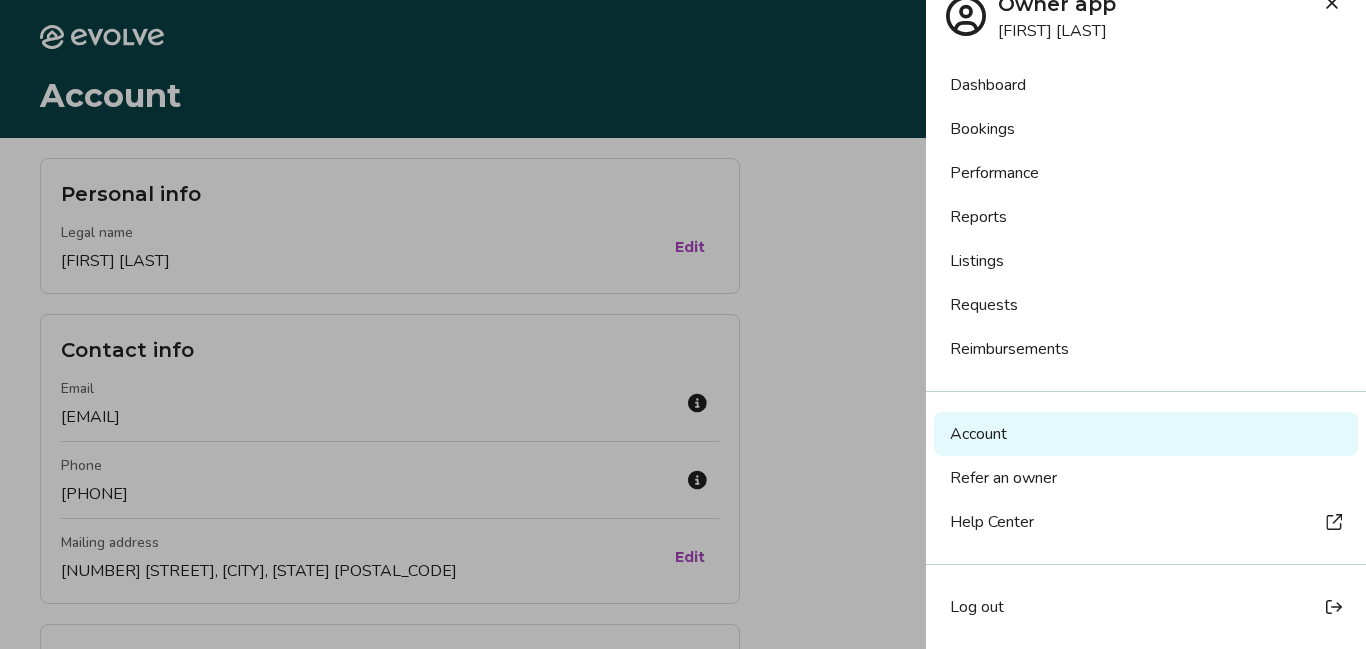 click at bounding box center [683, 324] 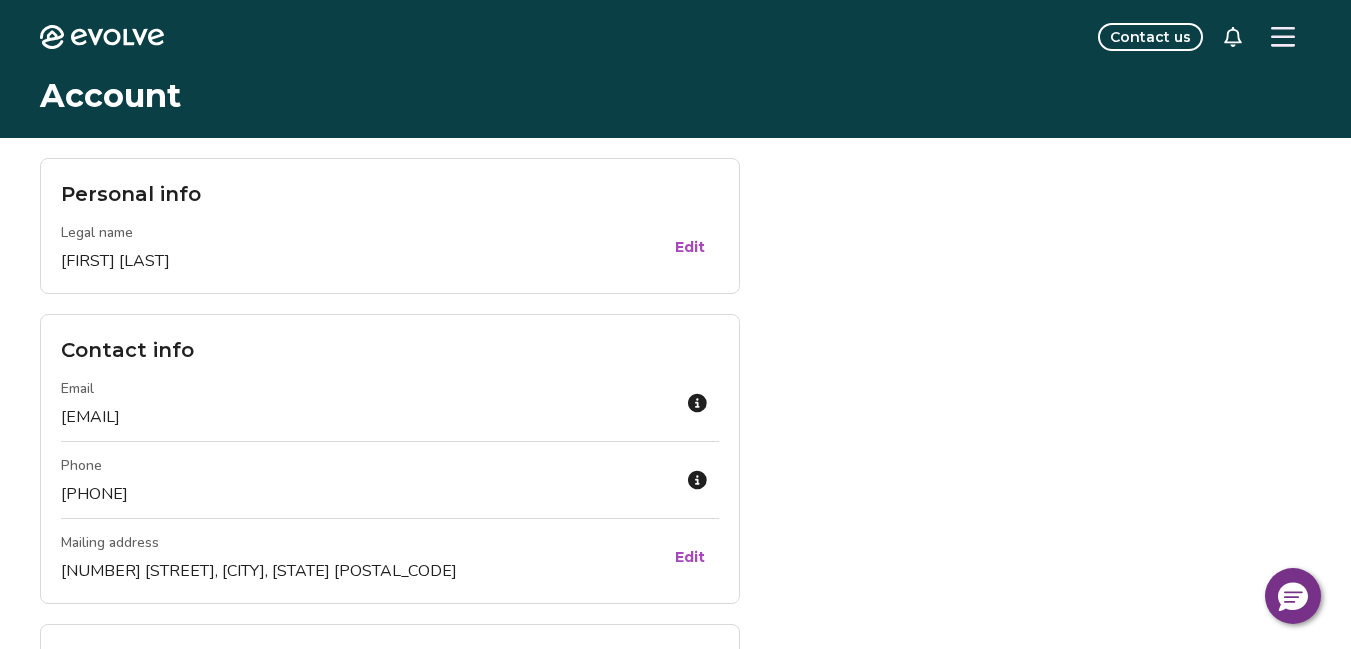 click 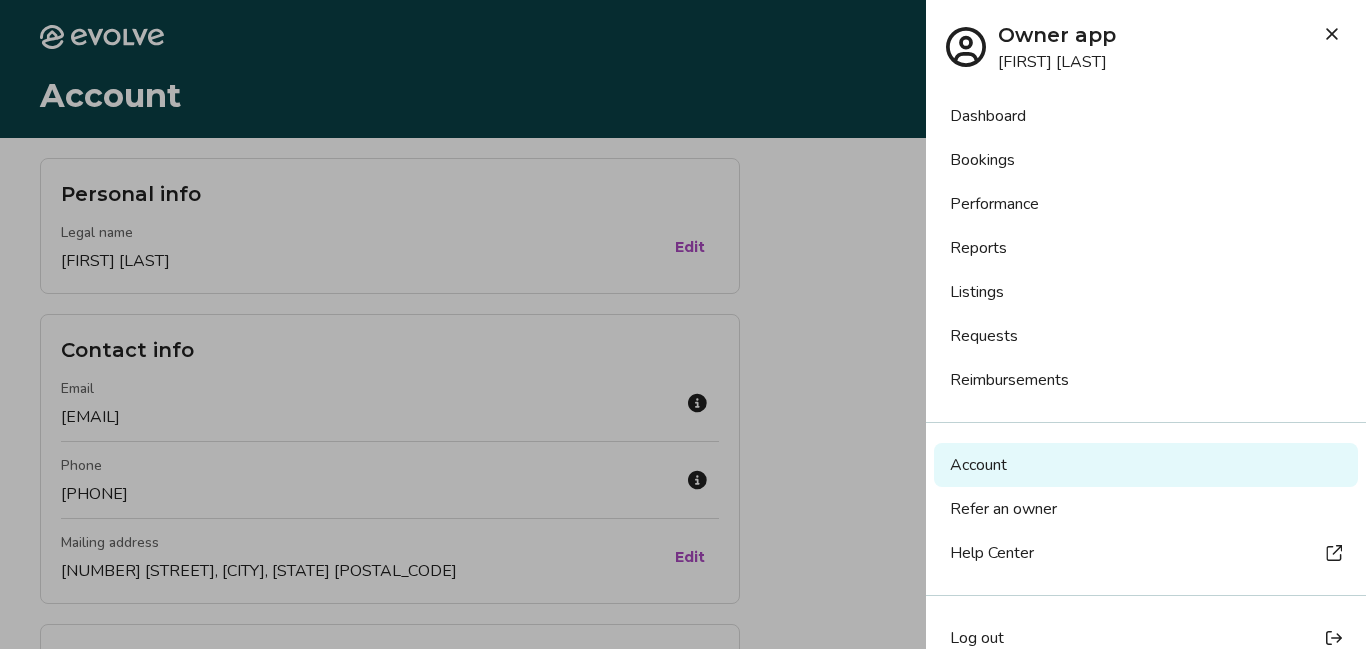 click on "Listings" at bounding box center (1146, 292) 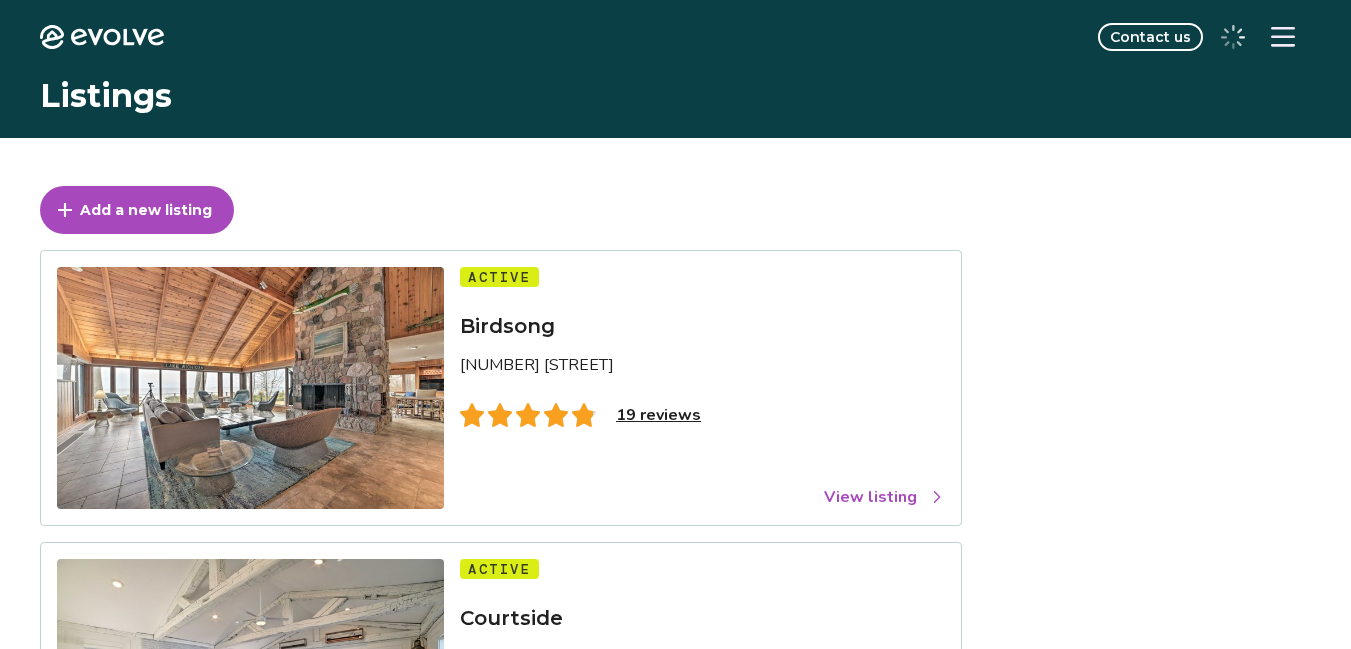 scroll, scrollTop: 0, scrollLeft: 0, axis: both 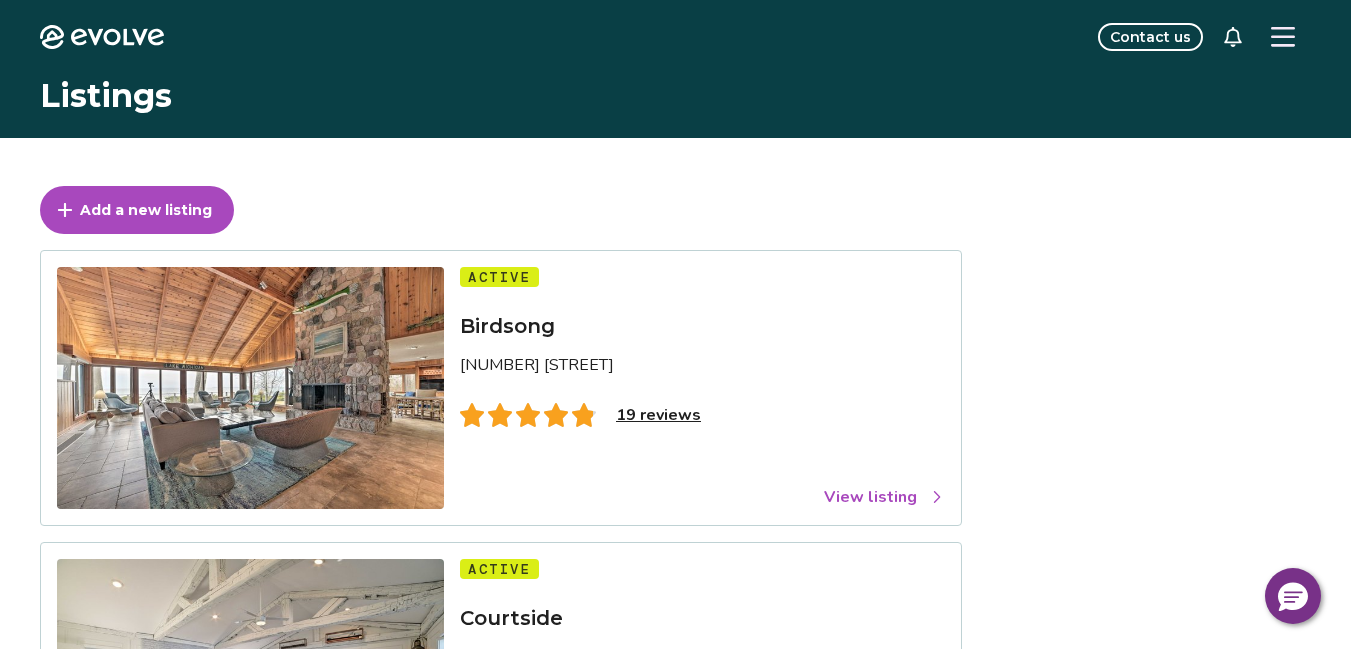 click on "19 reviews" at bounding box center [658, 415] 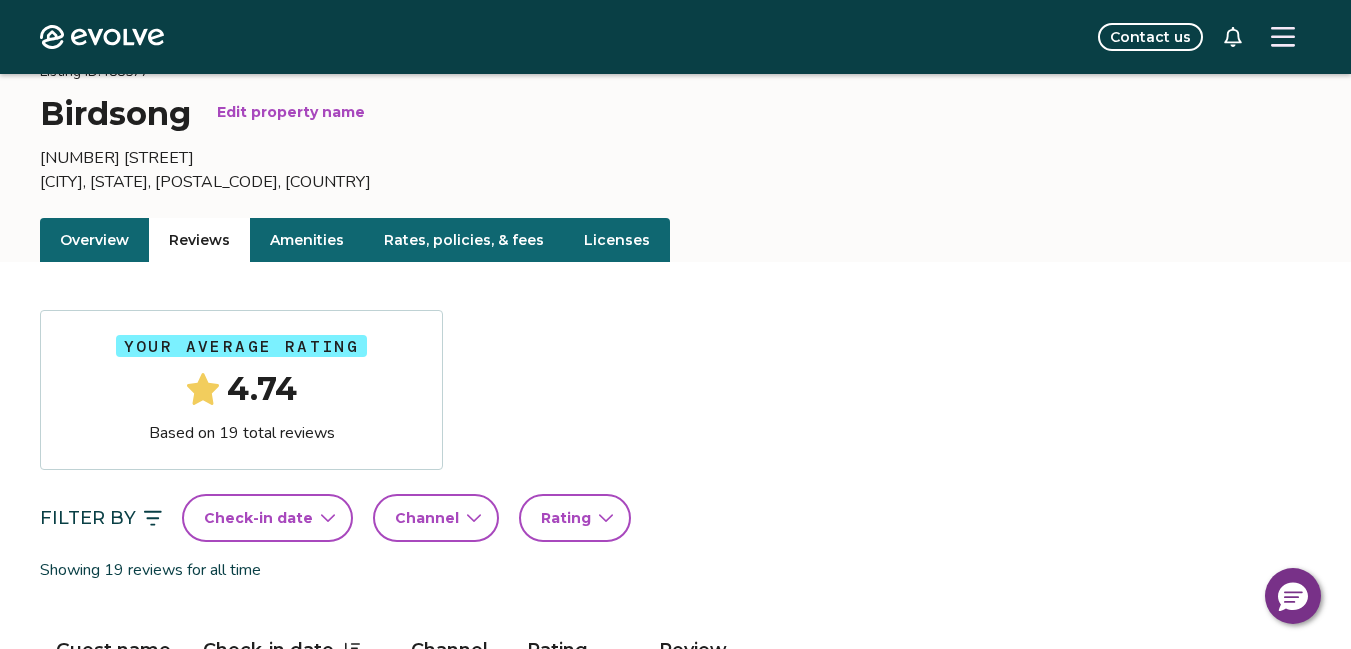 scroll, scrollTop: 63, scrollLeft: 0, axis: vertical 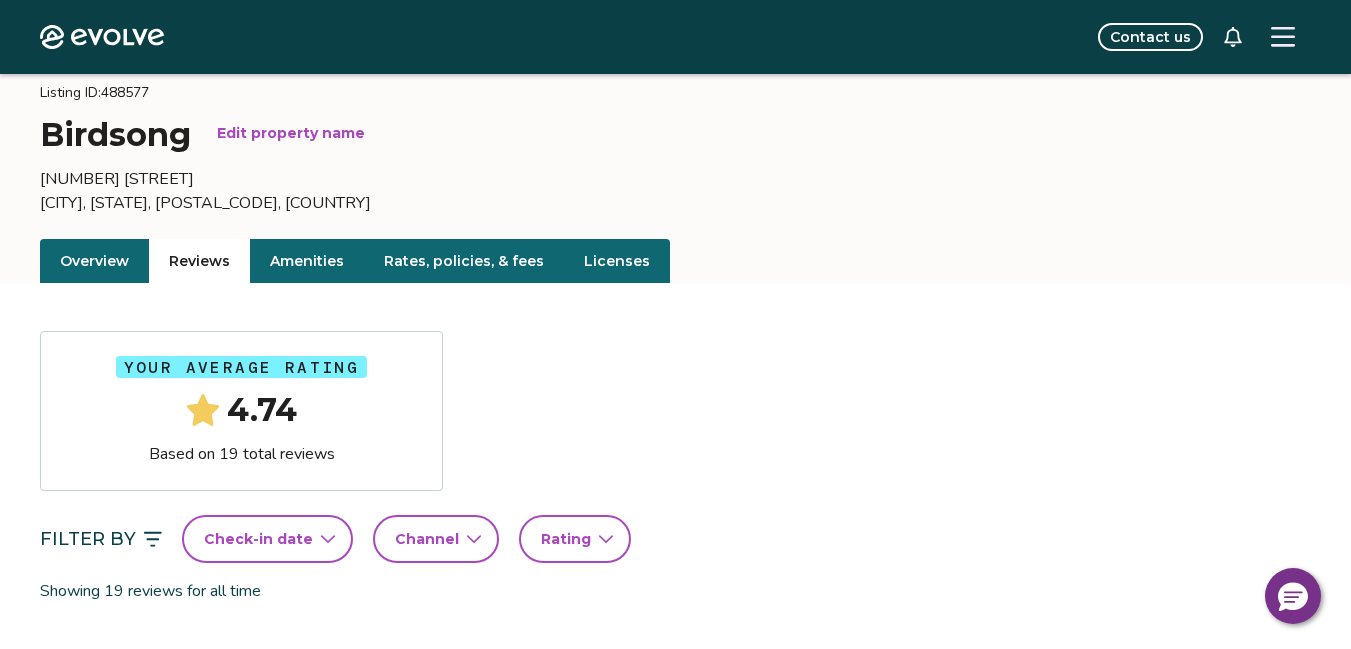 click on "Overview" at bounding box center (94, 261) 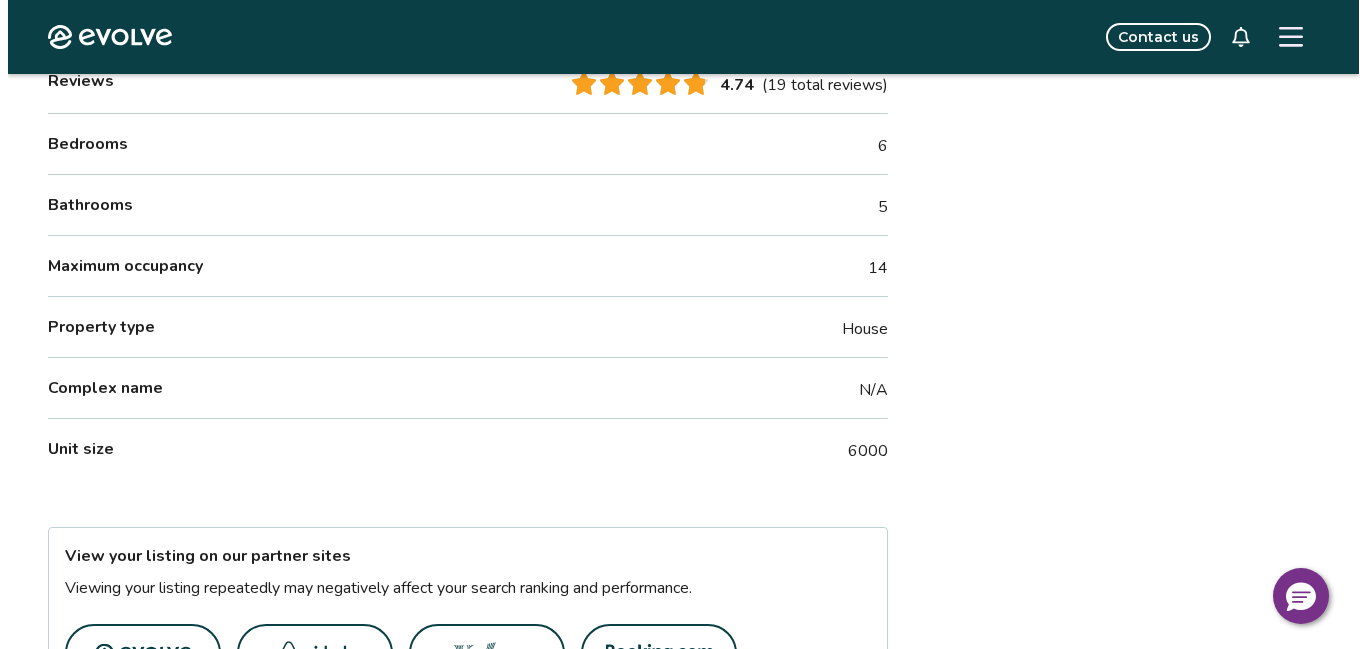 scroll, scrollTop: 874, scrollLeft: 0, axis: vertical 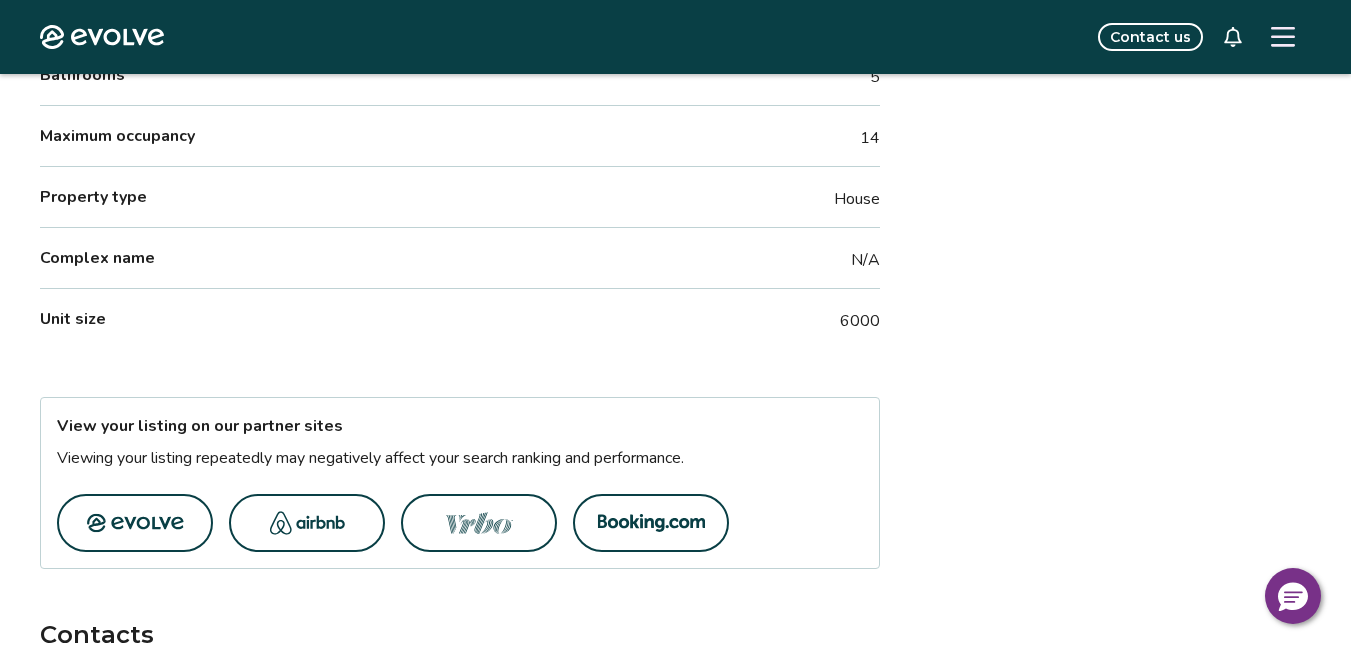 click at bounding box center [479, 523] 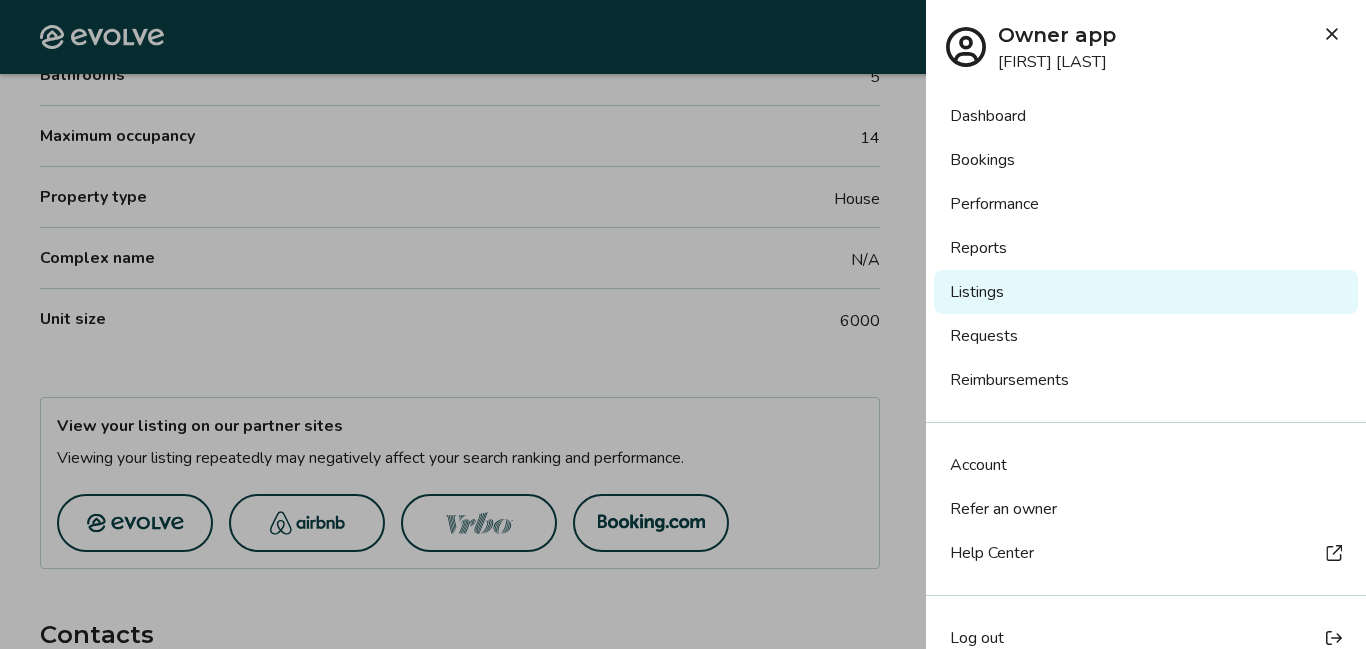 scroll, scrollTop: 31, scrollLeft: 0, axis: vertical 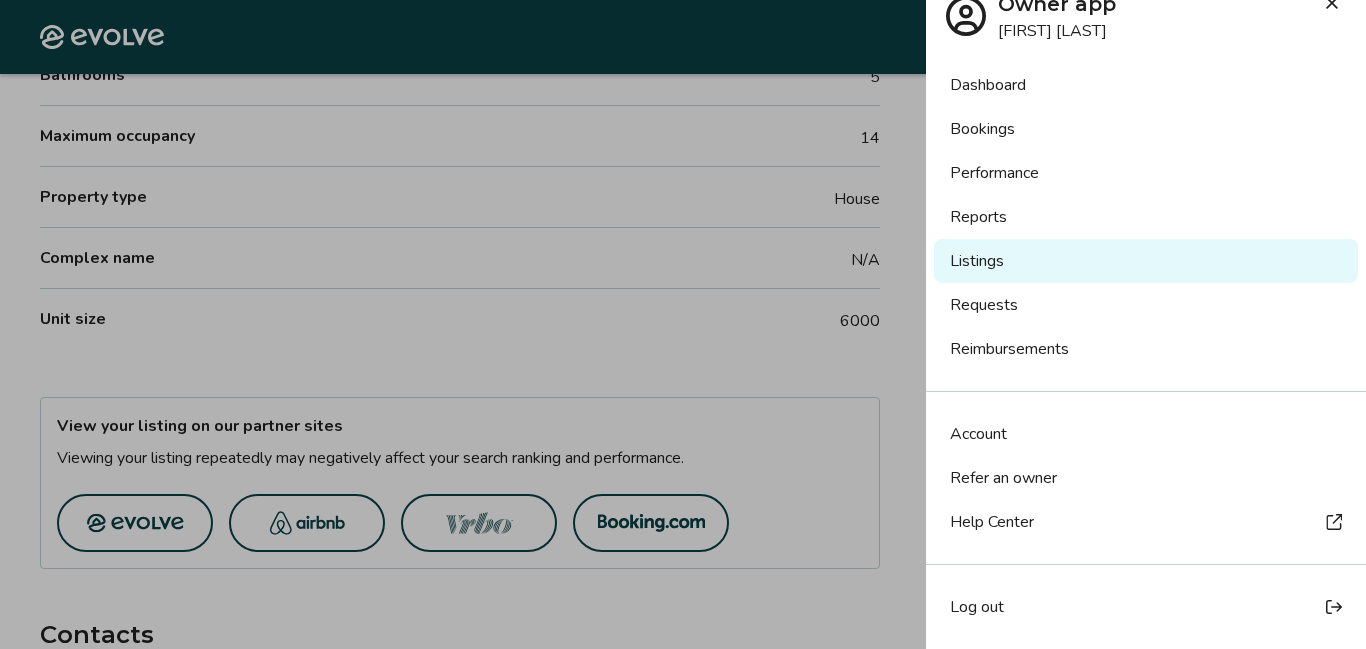 click on "Log out" at bounding box center [1146, 607] 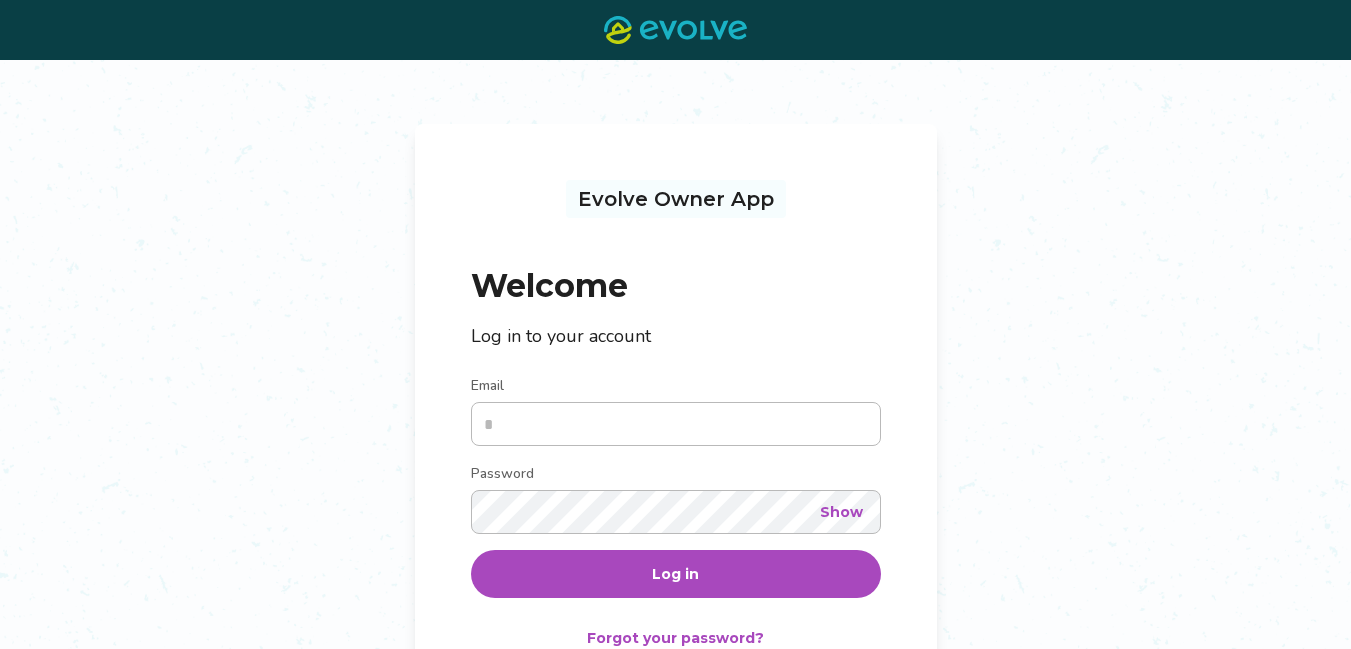 scroll, scrollTop: 0, scrollLeft: 0, axis: both 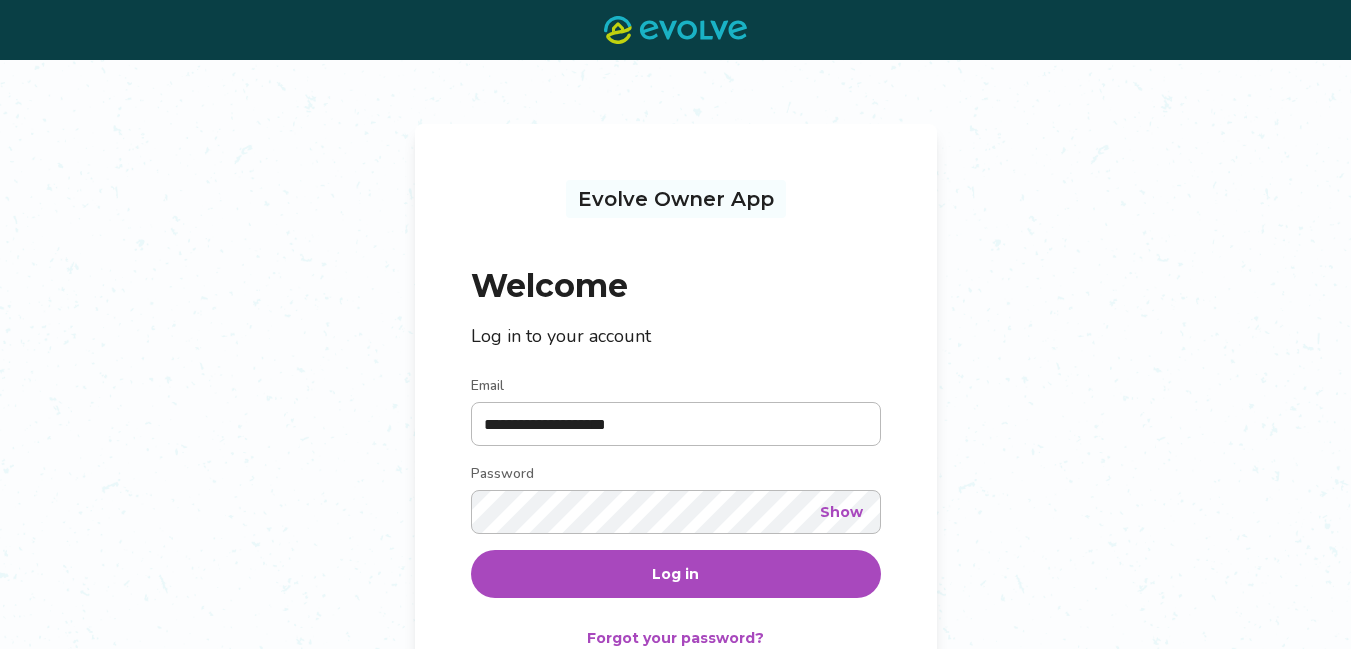 drag, startPoint x: 0, startPoint y: 0, endPoint x: 835, endPoint y: 411, distance: 930.6697 